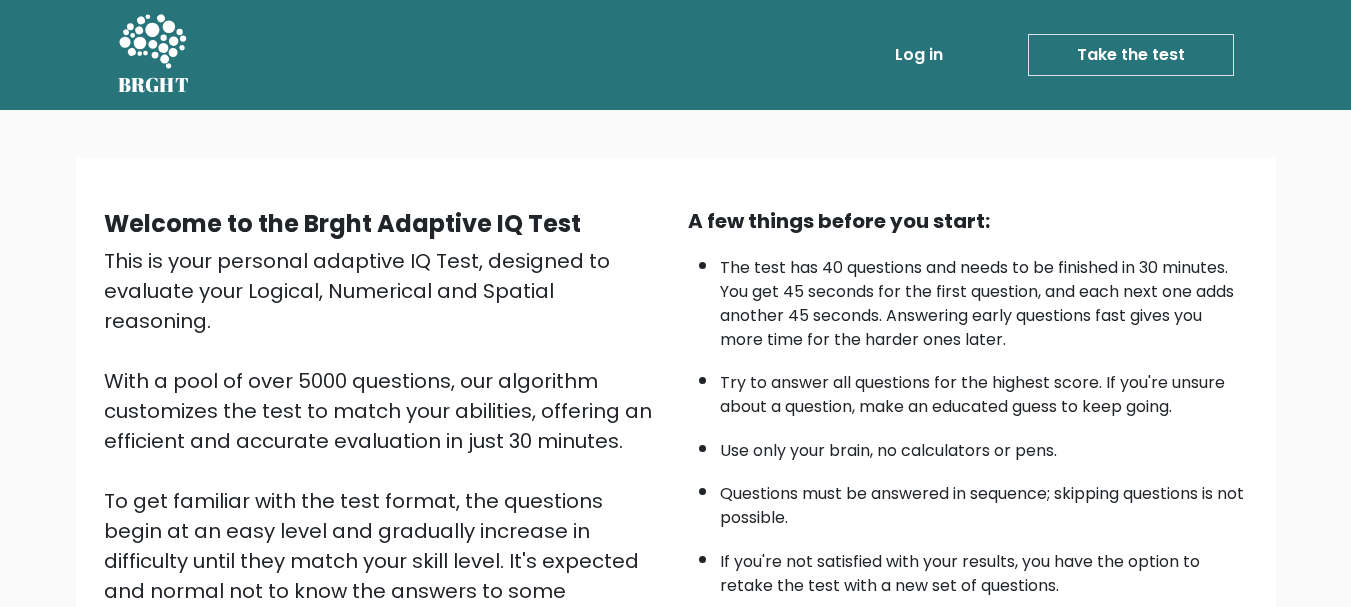 click on "Take the test" at bounding box center (1131, 55) 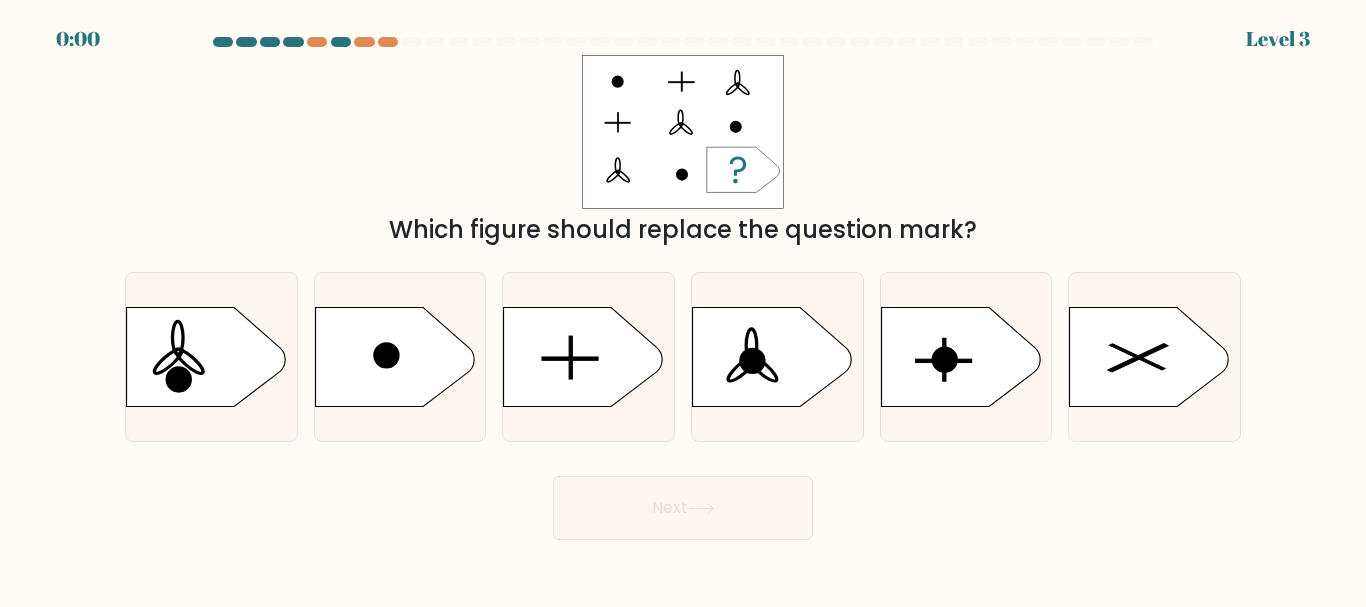 scroll, scrollTop: 0, scrollLeft: 0, axis: both 